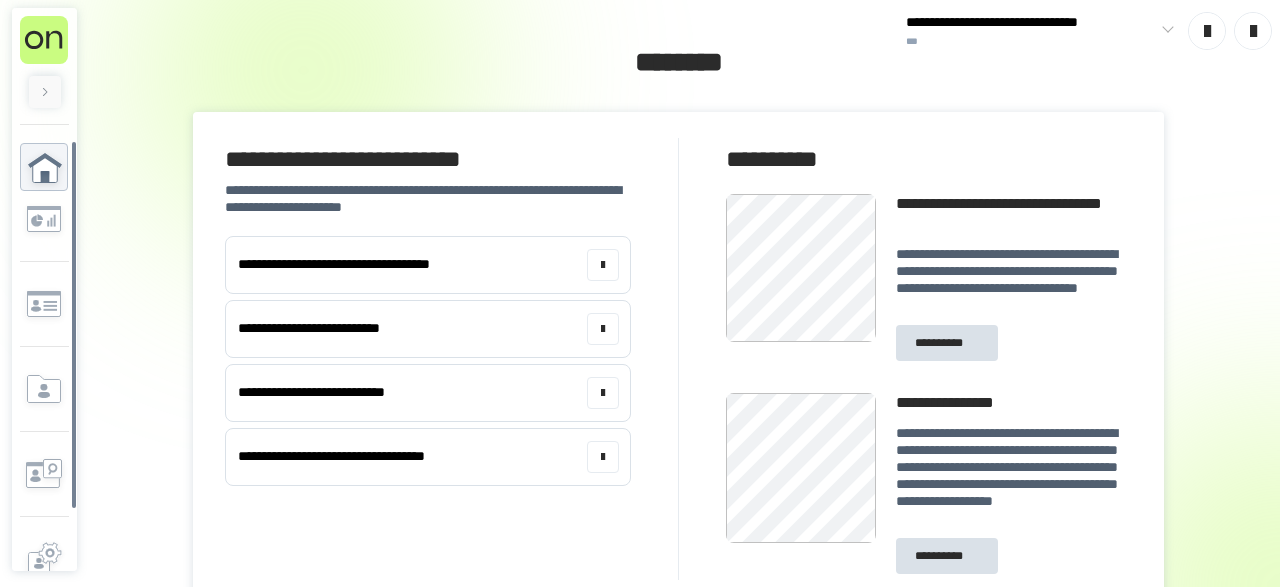 scroll, scrollTop: 0, scrollLeft: 0, axis: both 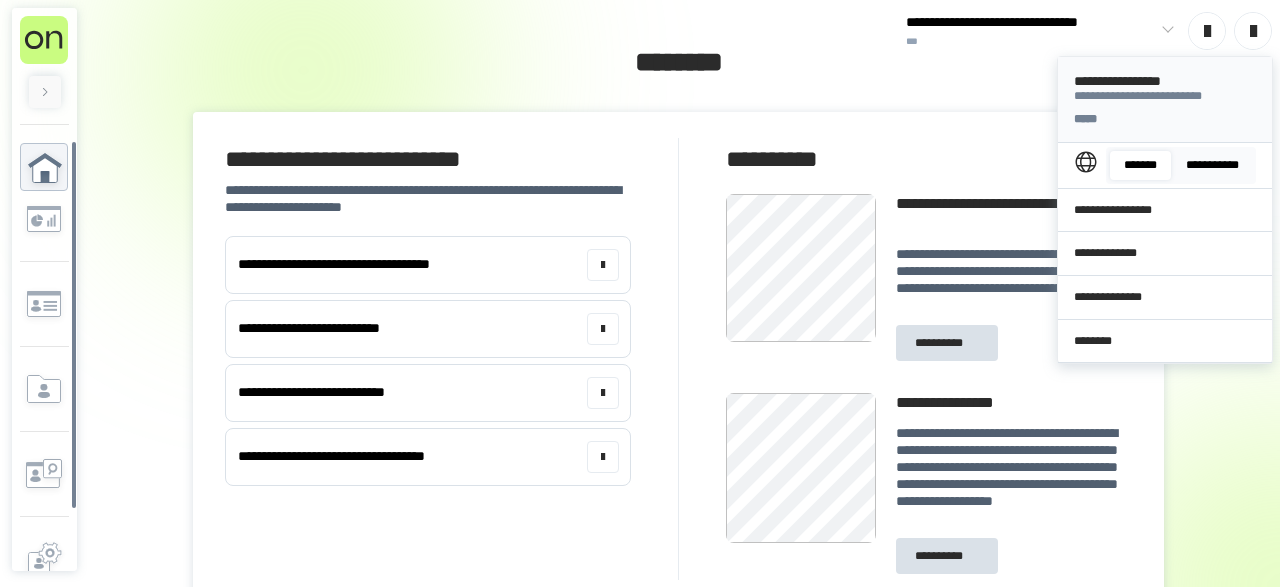 click on "**********" at bounding box center [1212, 165] 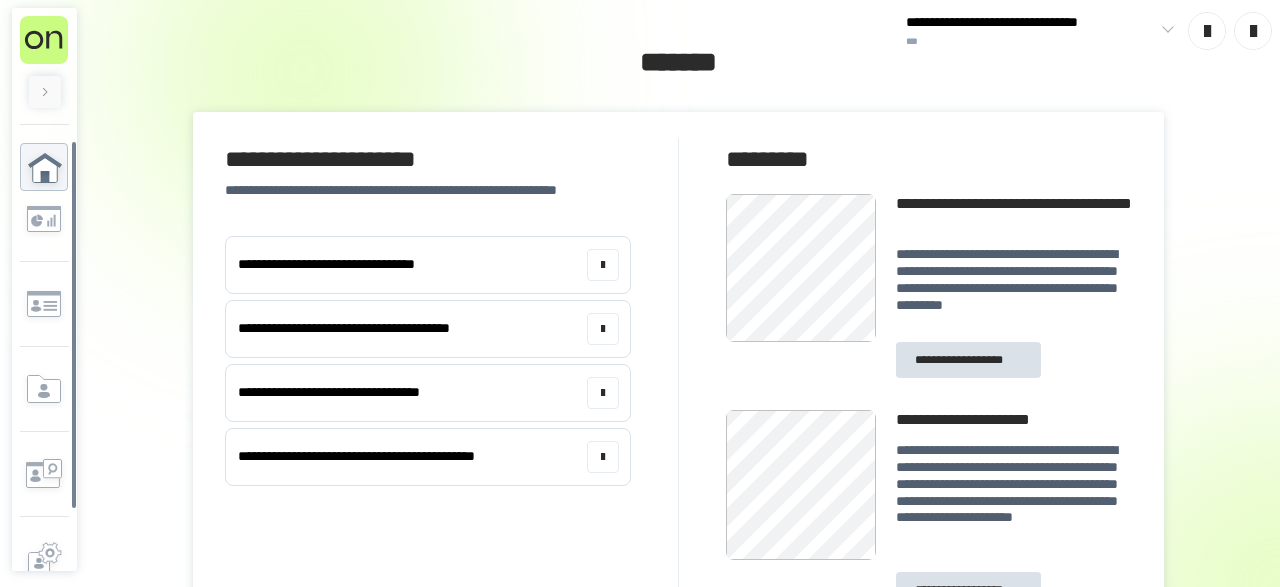 scroll, scrollTop: 0, scrollLeft: 0, axis: both 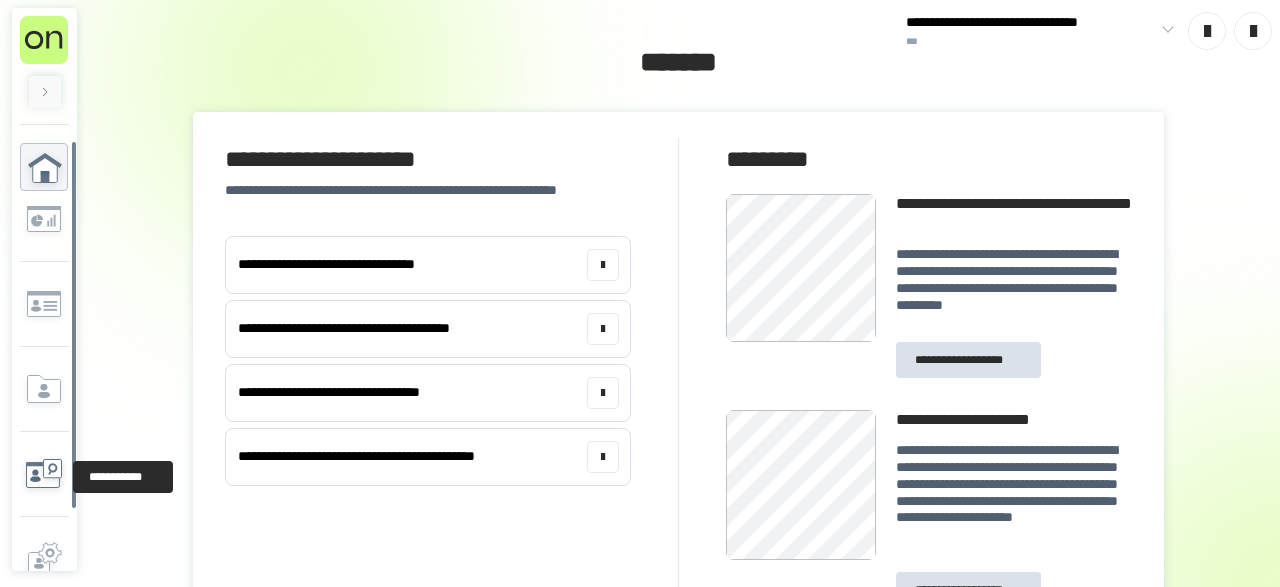 click 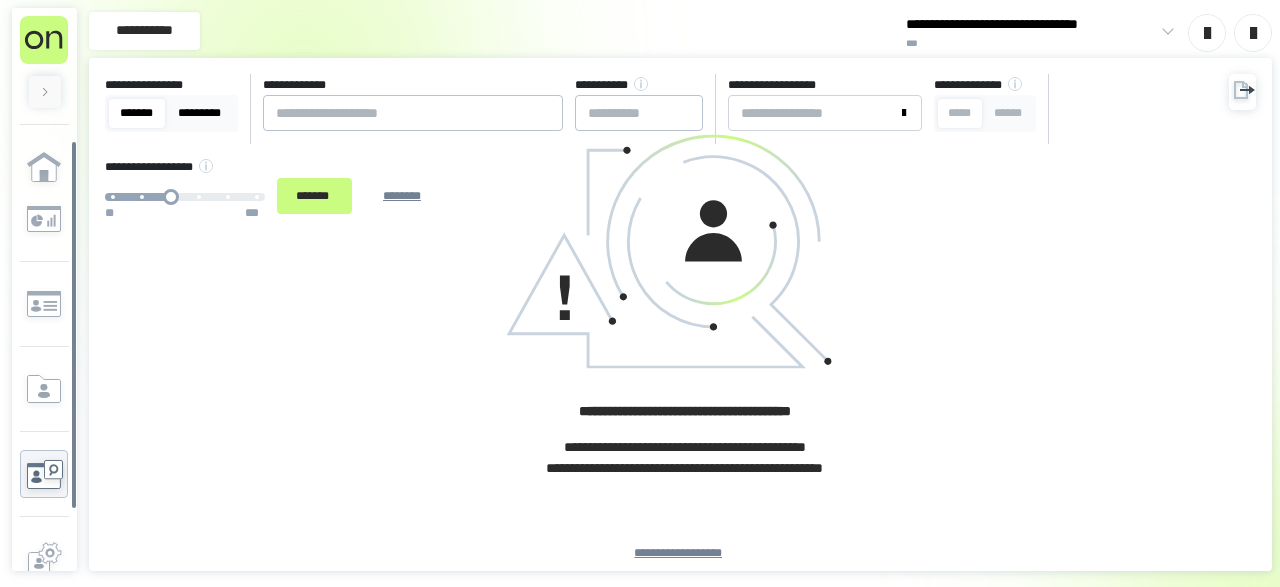 click on "*********" at bounding box center (200, 113) 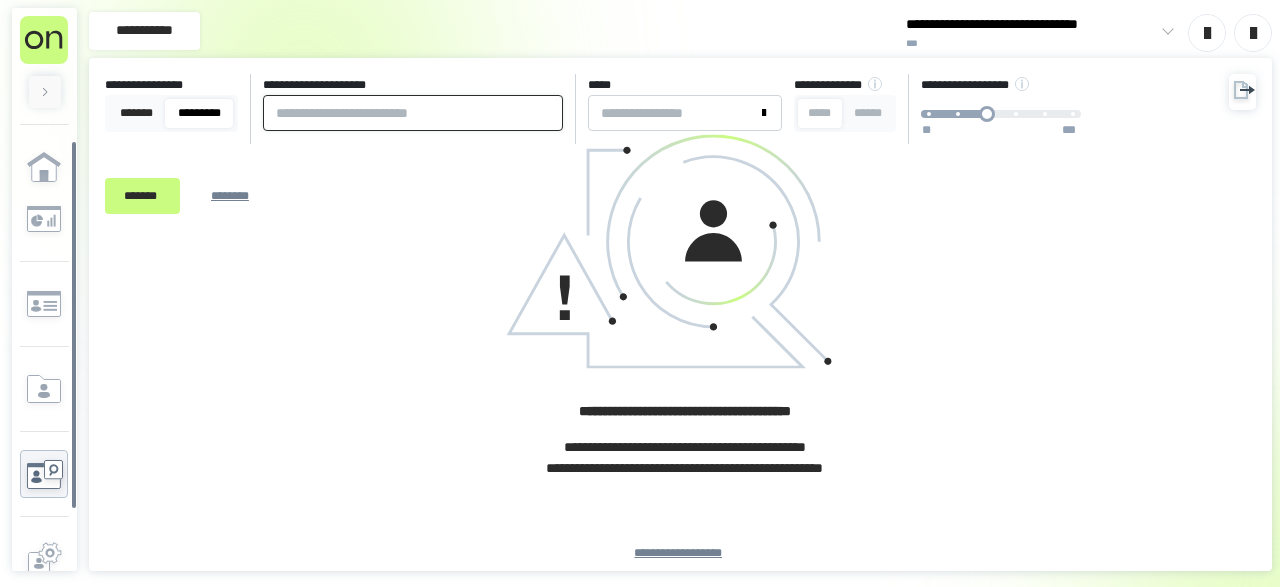 click at bounding box center (413, 113) 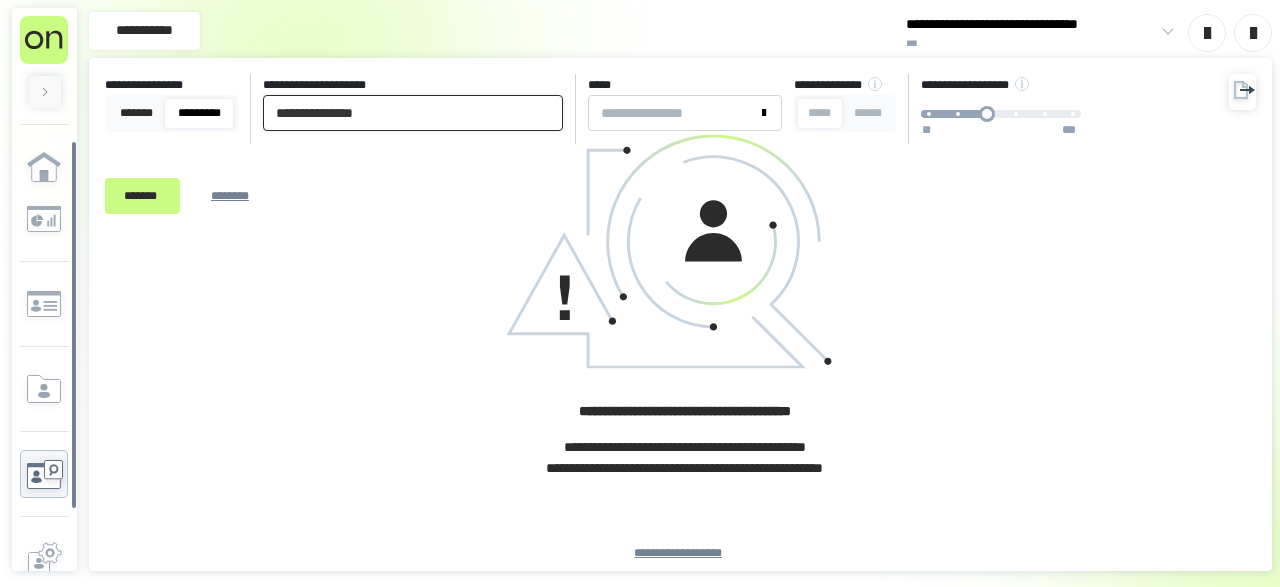 drag, startPoint x: 469, startPoint y: 111, endPoint x: 0, endPoint y: 115, distance: 469.01706 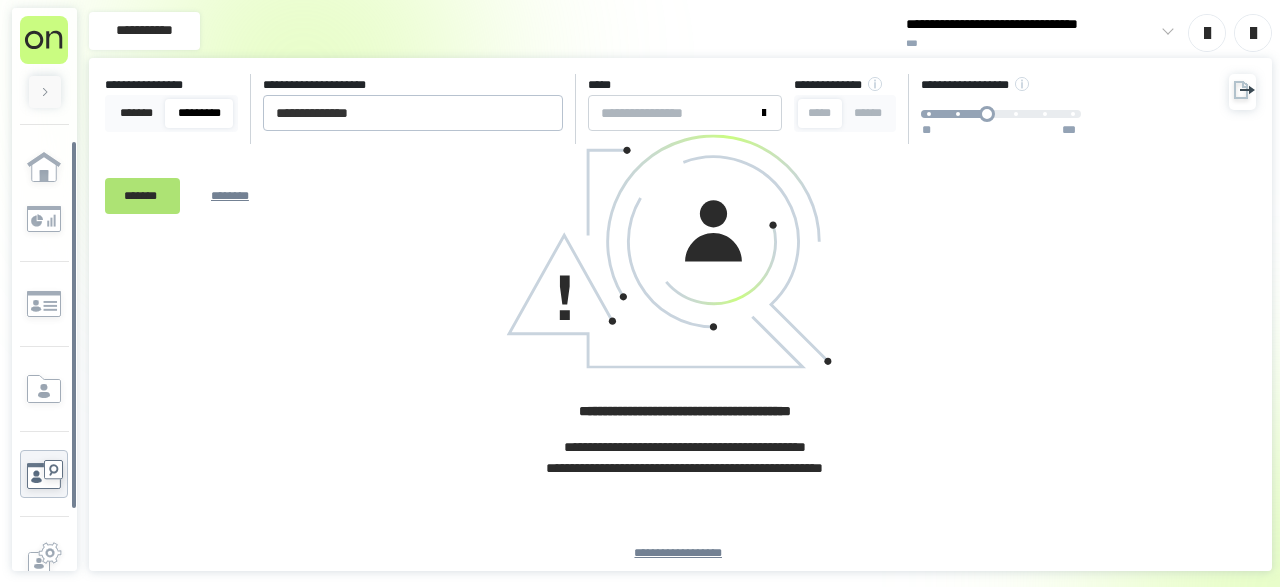 click on "*******" at bounding box center (142, 195) 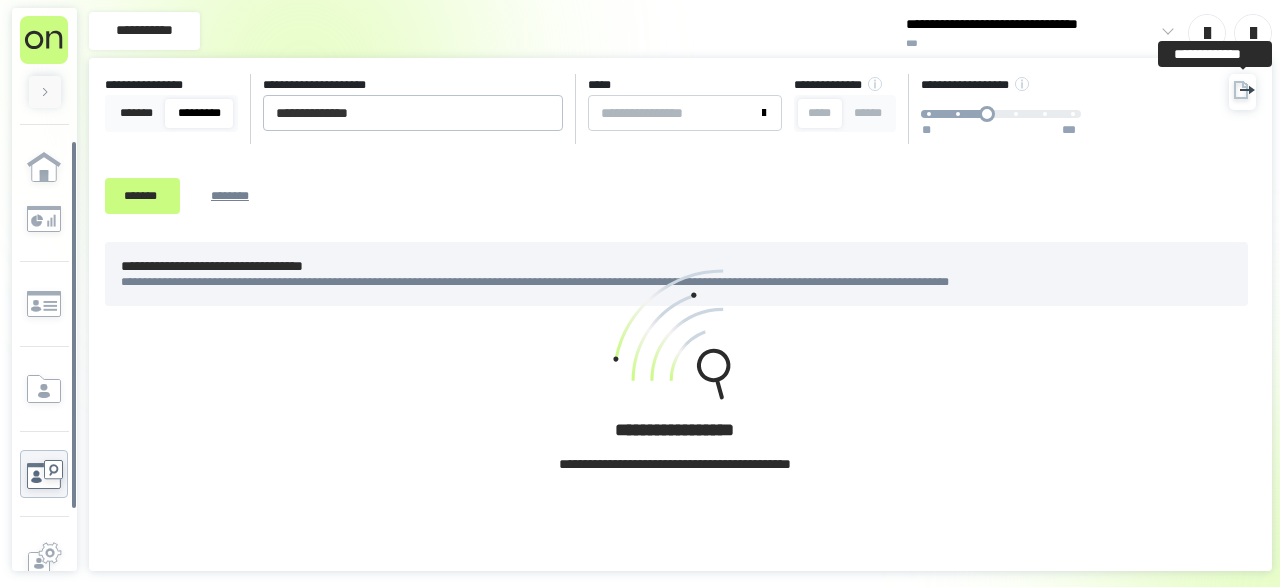click 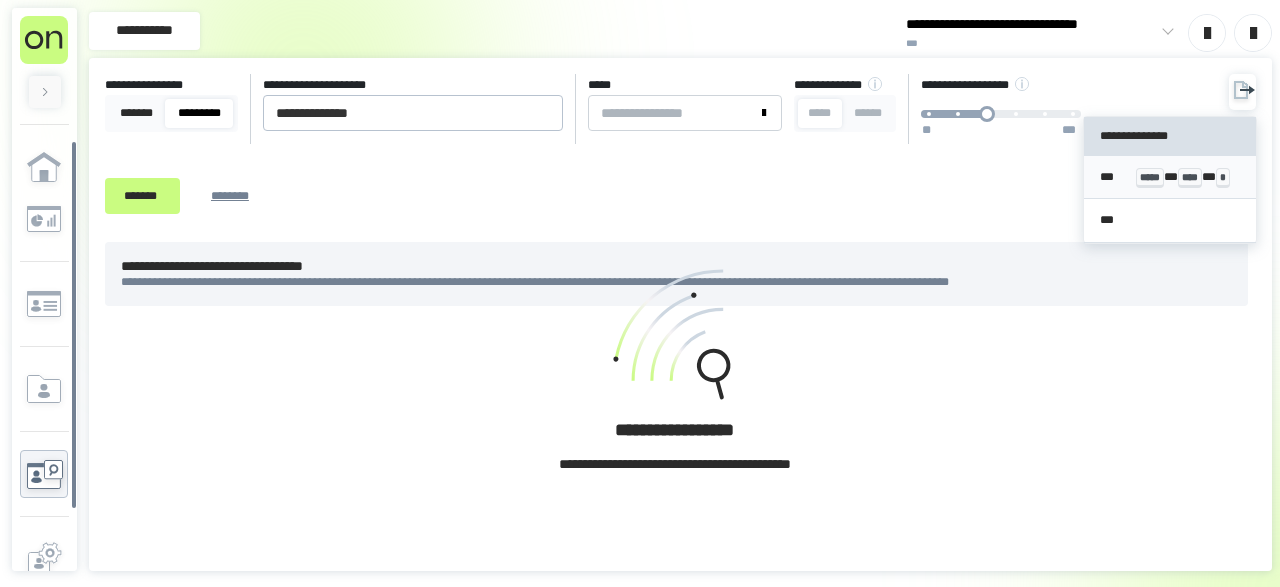 click on "*** ***** * **** *   *" at bounding box center (1169, 177) 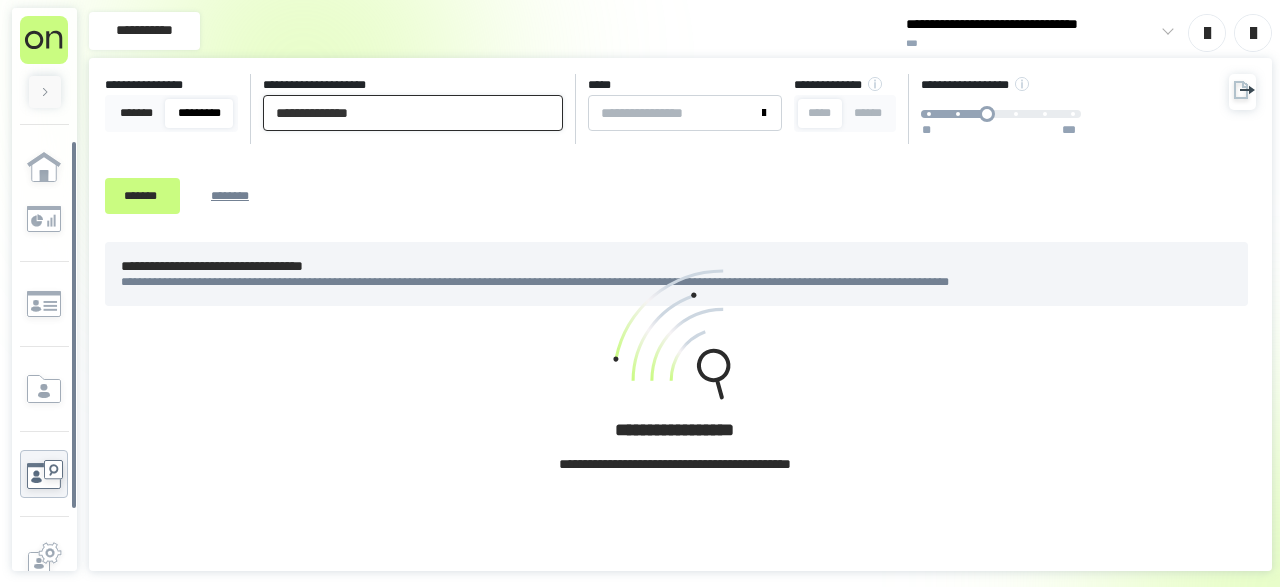 drag, startPoint x: 399, startPoint y: 117, endPoint x: 0, endPoint y: 125, distance: 399.0802 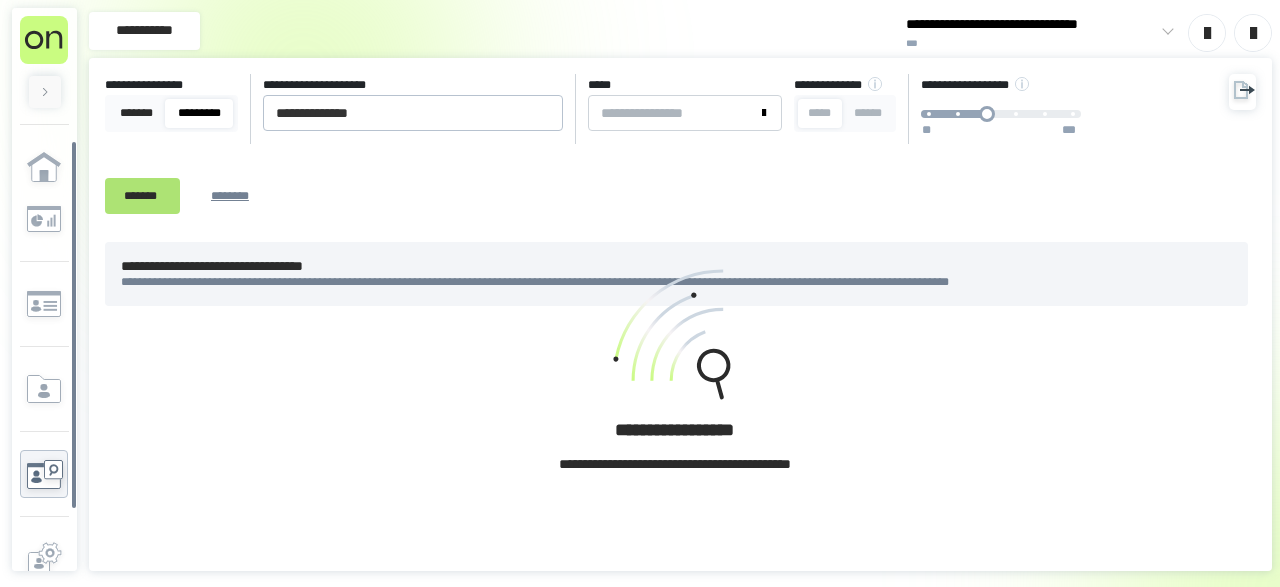 click on "*******" at bounding box center (142, 195) 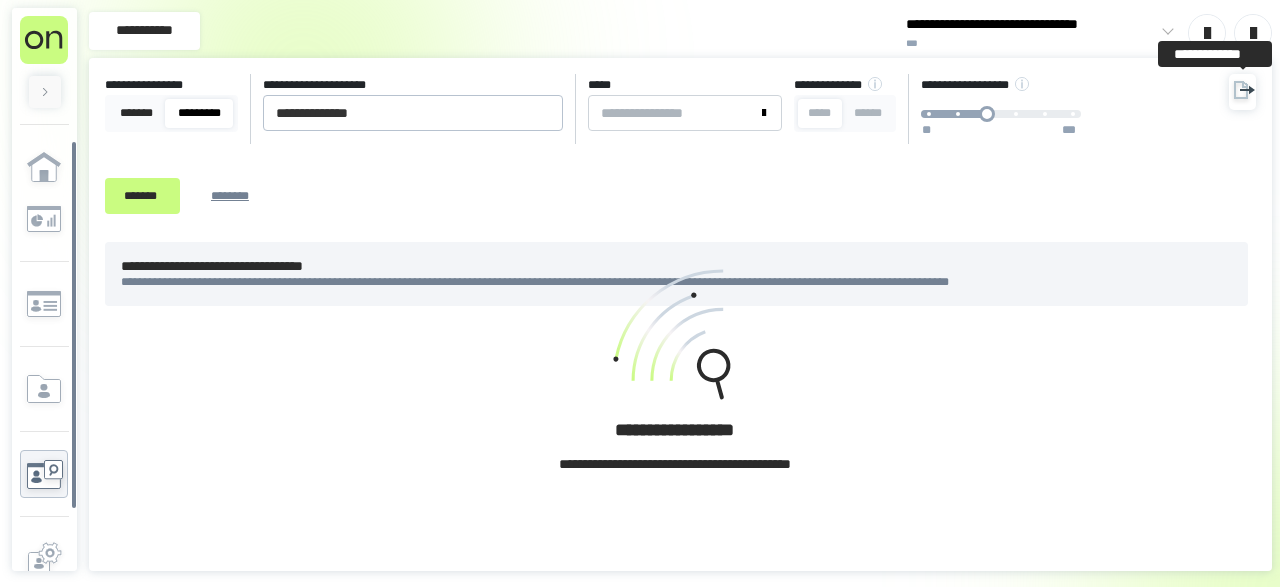 click 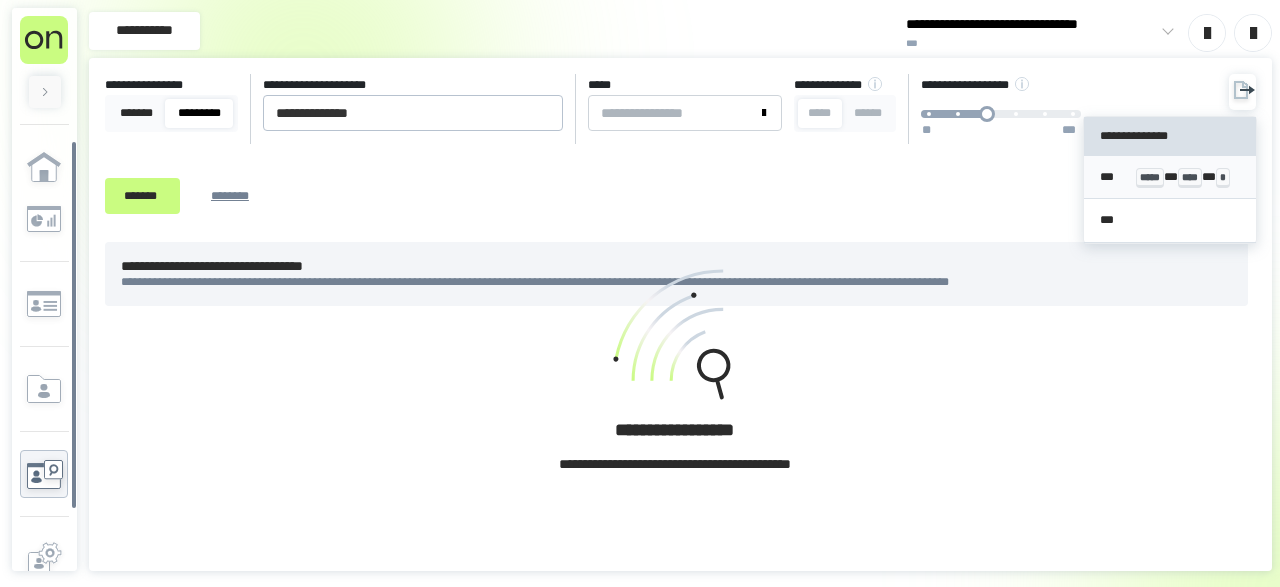 click on "*** ***** * **** *   *" at bounding box center [1169, 177] 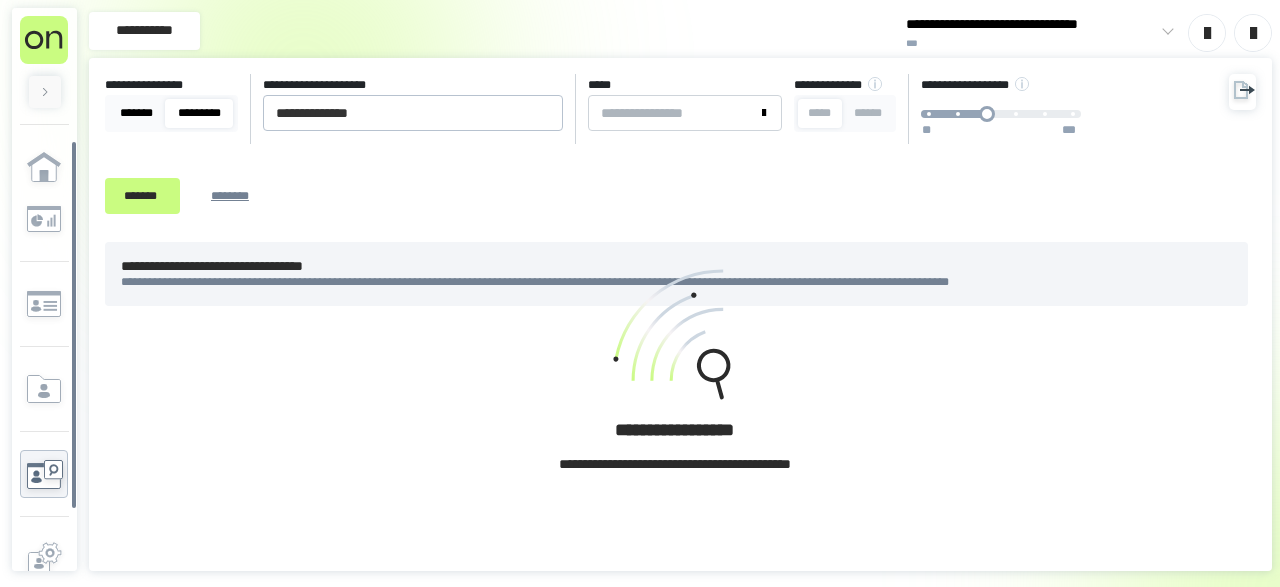 click on "*******" at bounding box center [137, 113] 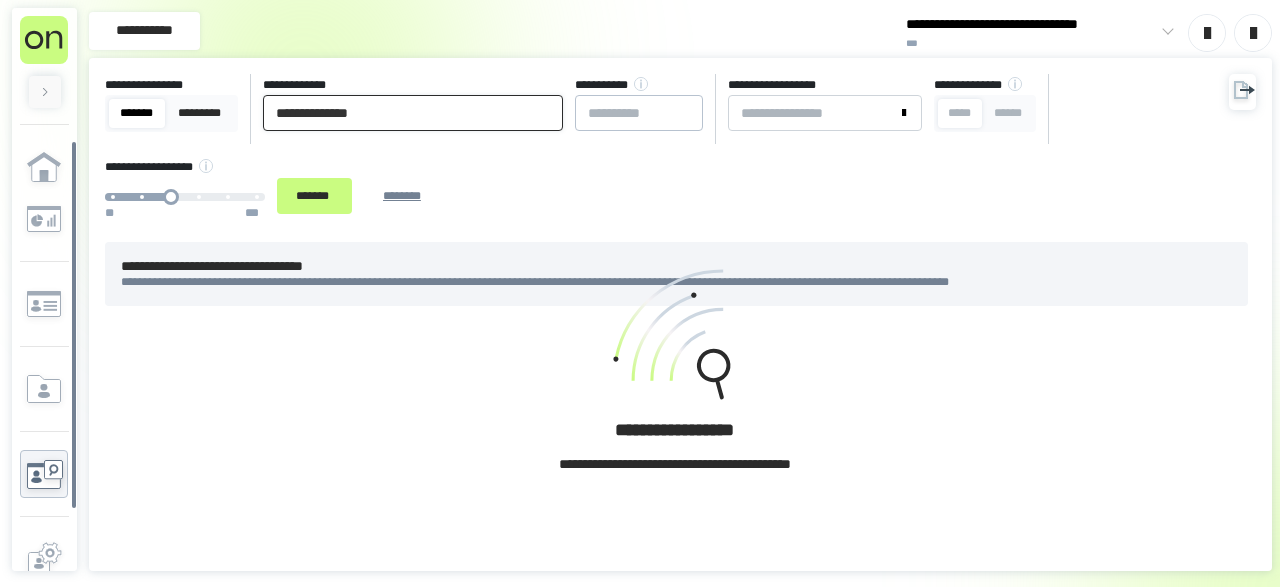 drag, startPoint x: 395, startPoint y: 120, endPoint x: 101, endPoint y: 124, distance: 294.02722 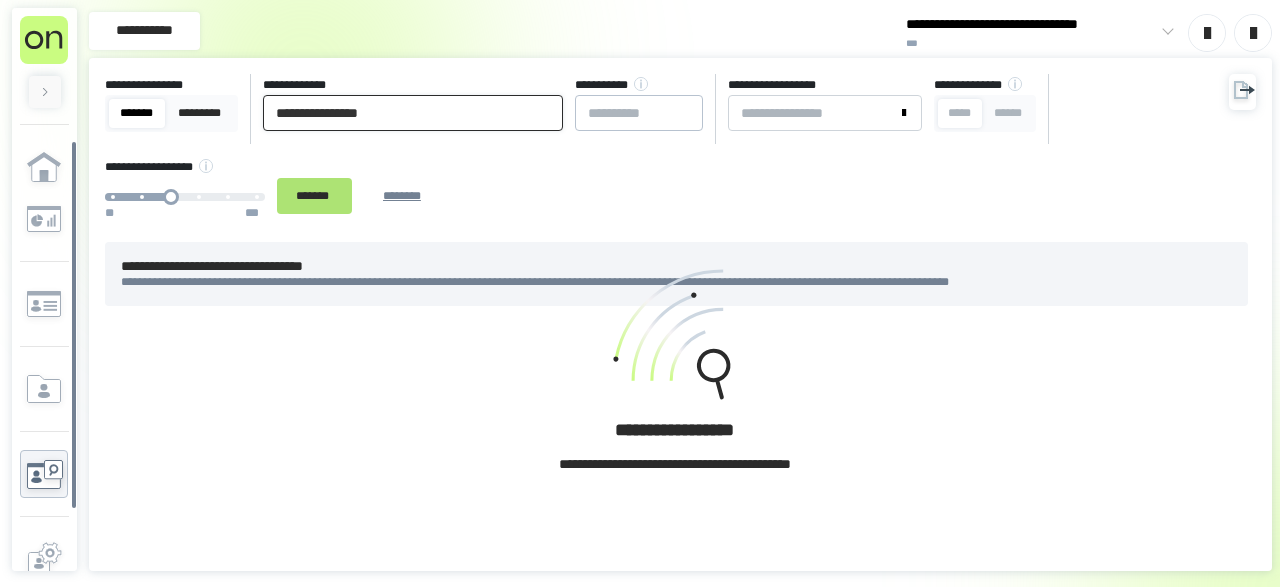 type on "**********" 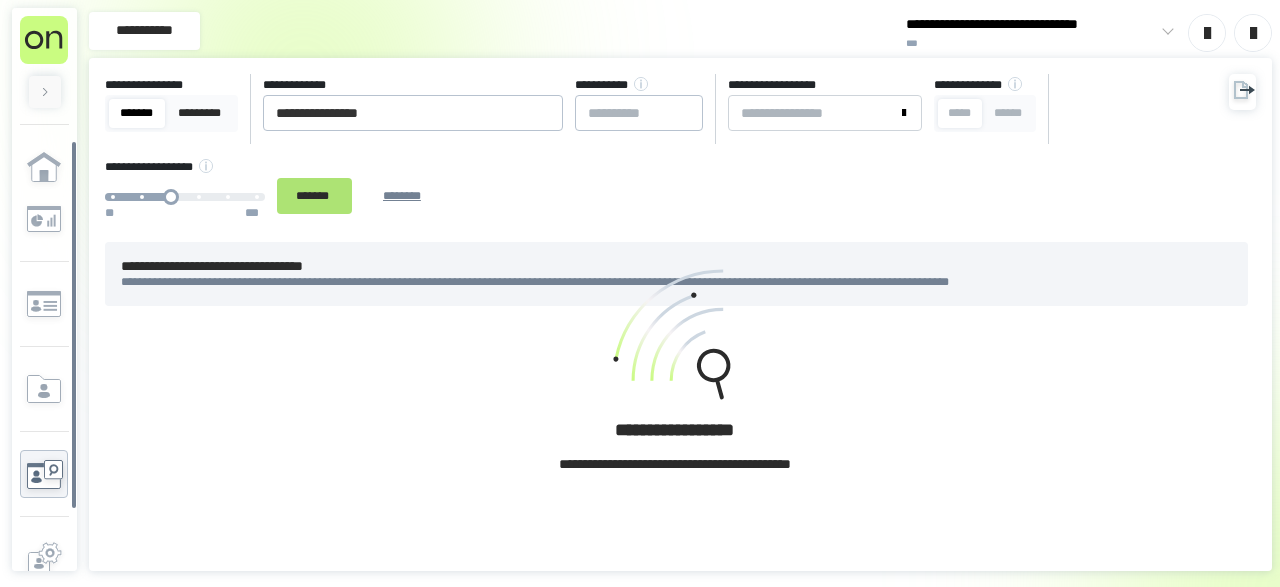 click on "*******" at bounding box center [314, 195] 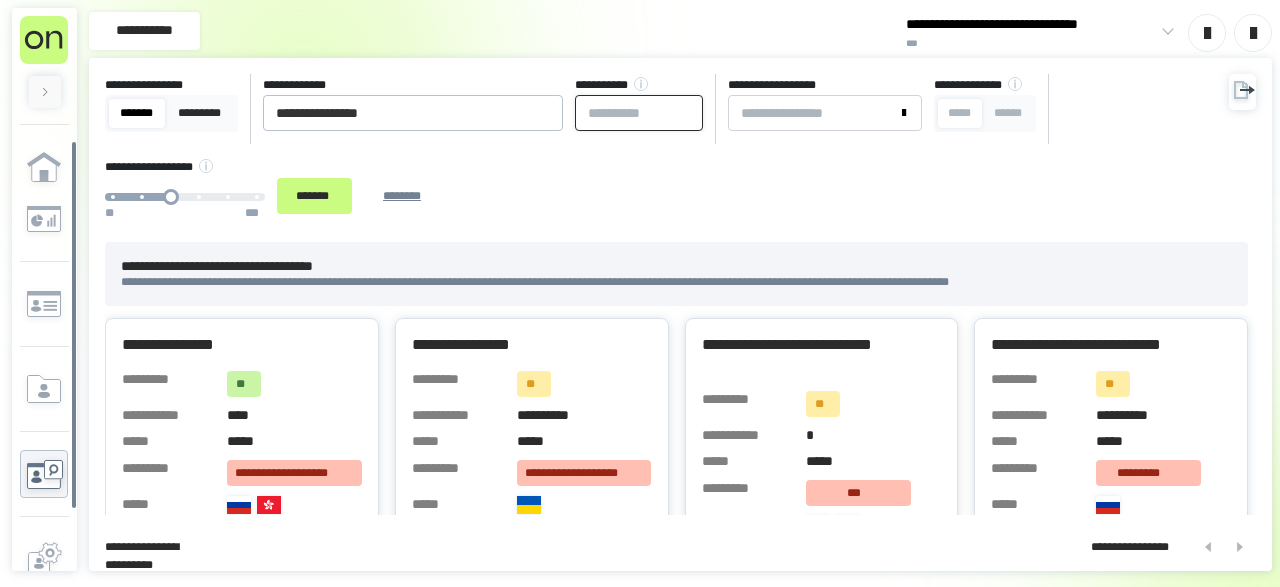 click at bounding box center [639, 113] 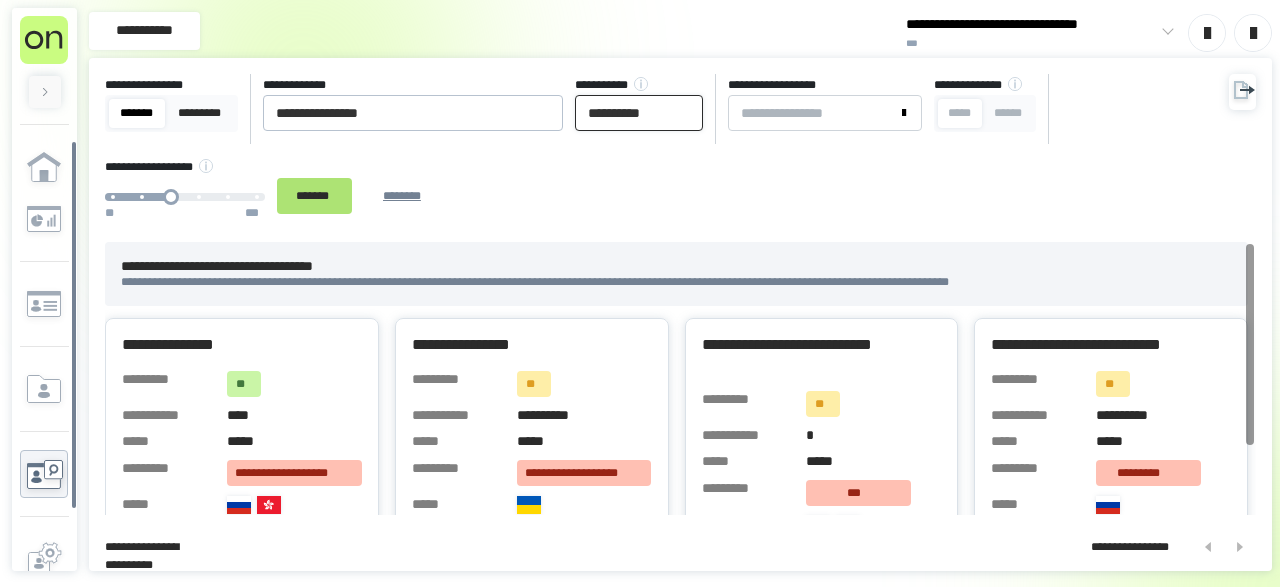 type on "**********" 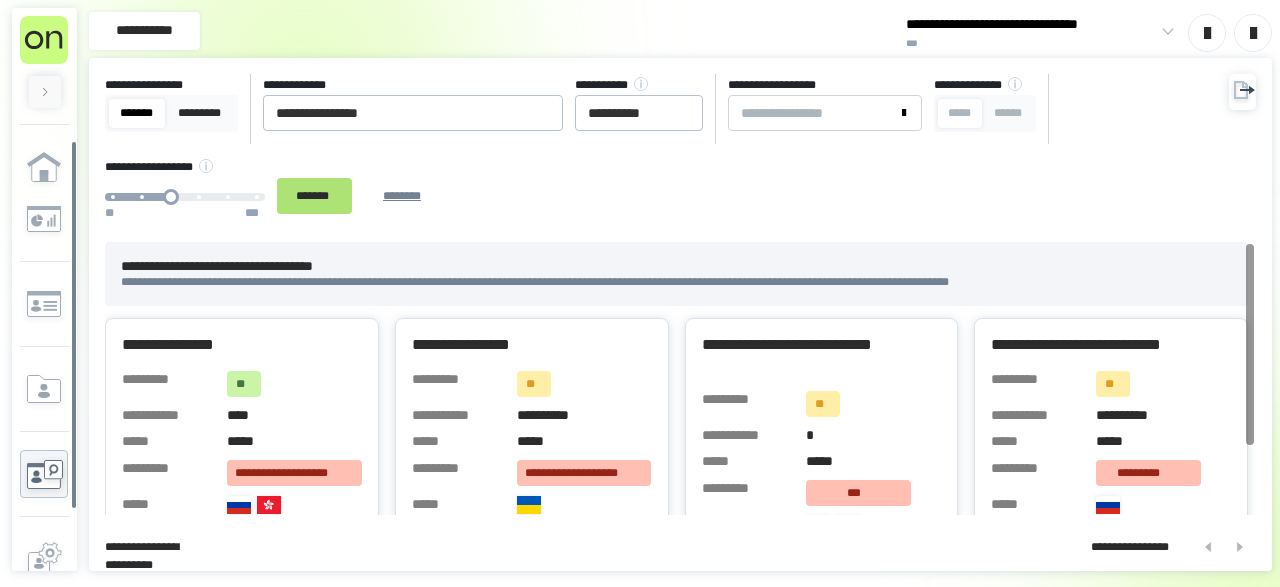 click on "*******" at bounding box center (314, 195) 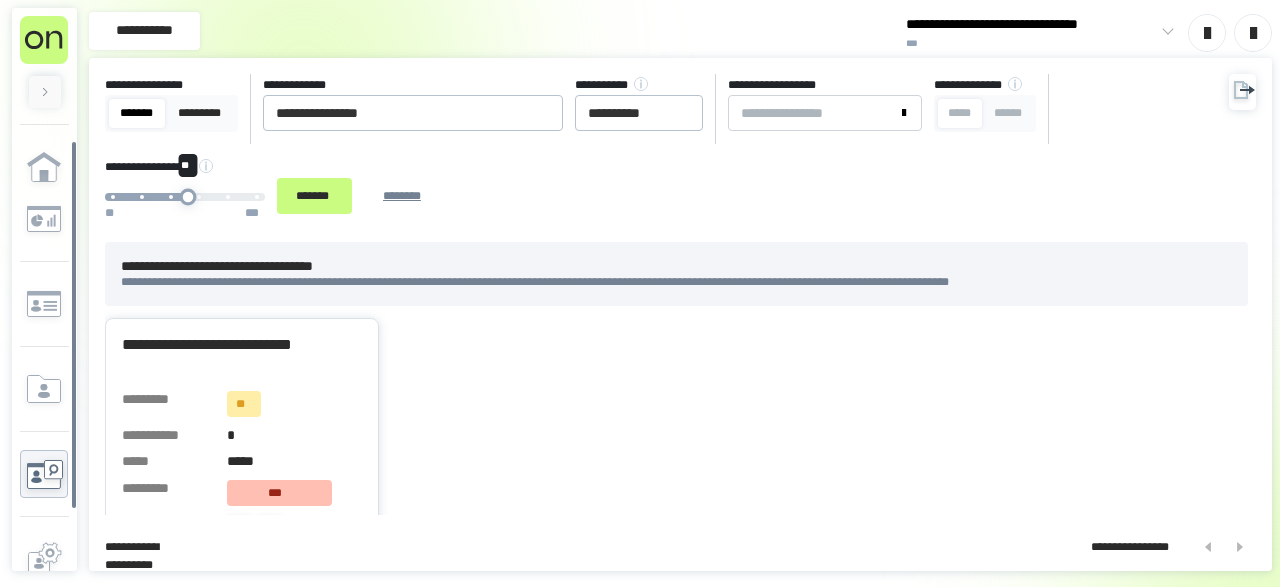 drag, startPoint x: 172, startPoint y: 193, endPoint x: 186, endPoint y: 195, distance: 14.142136 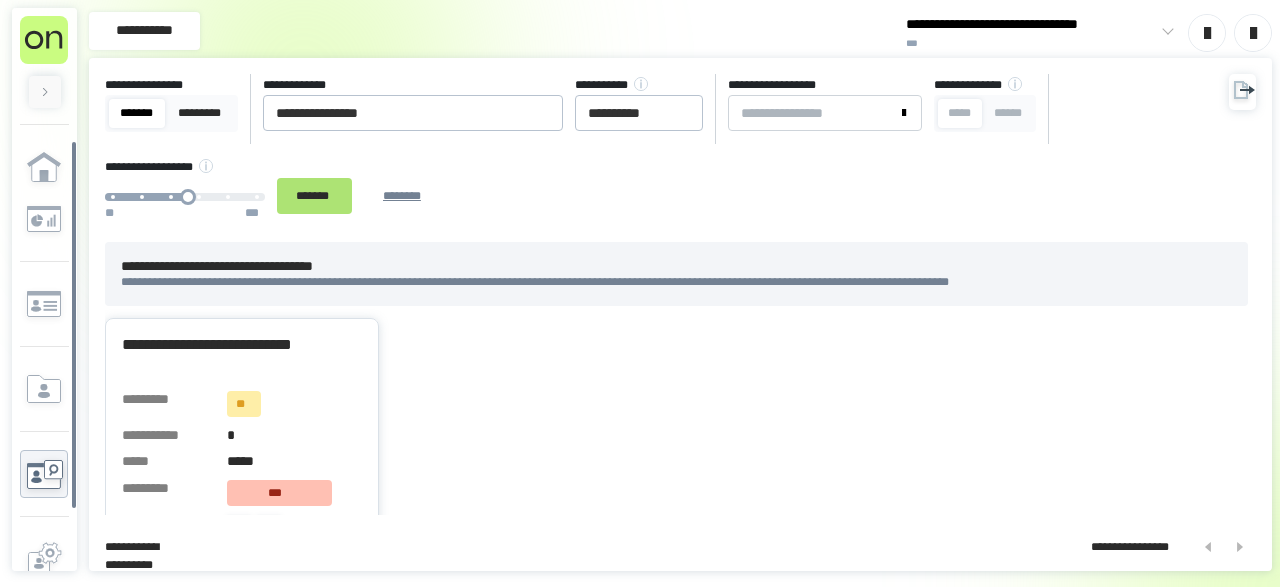 click on "*******" at bounding box center [314, 195] 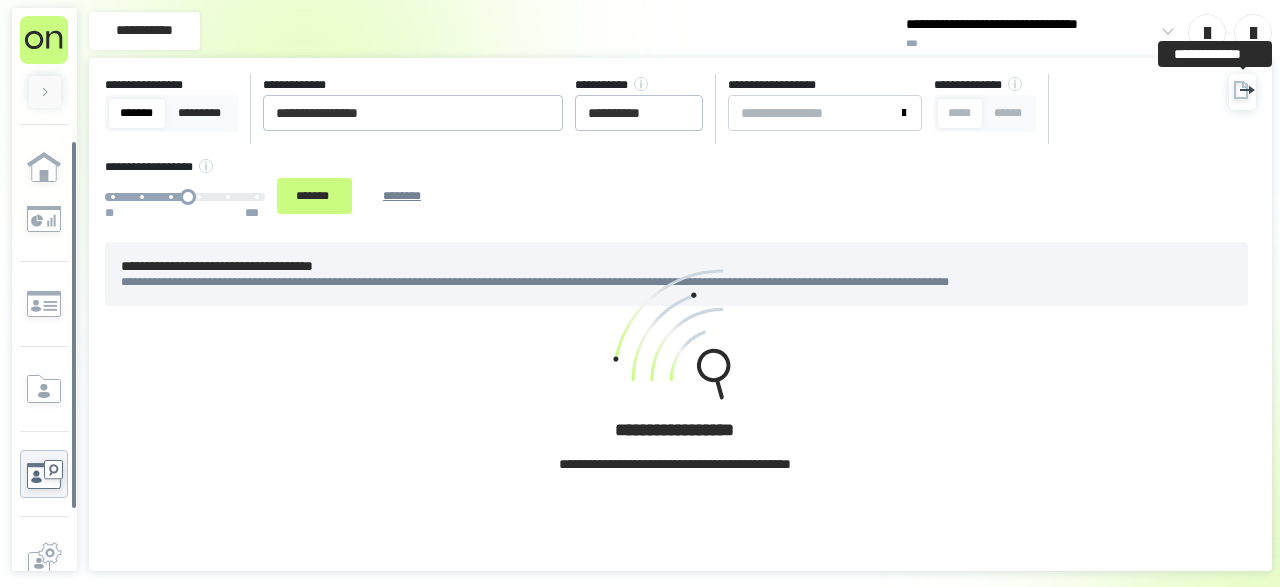 drag, startPoint x: 1247, startPoint y: 95, endPoint x: 1229, endPoint y: 103, distance: 19.697716 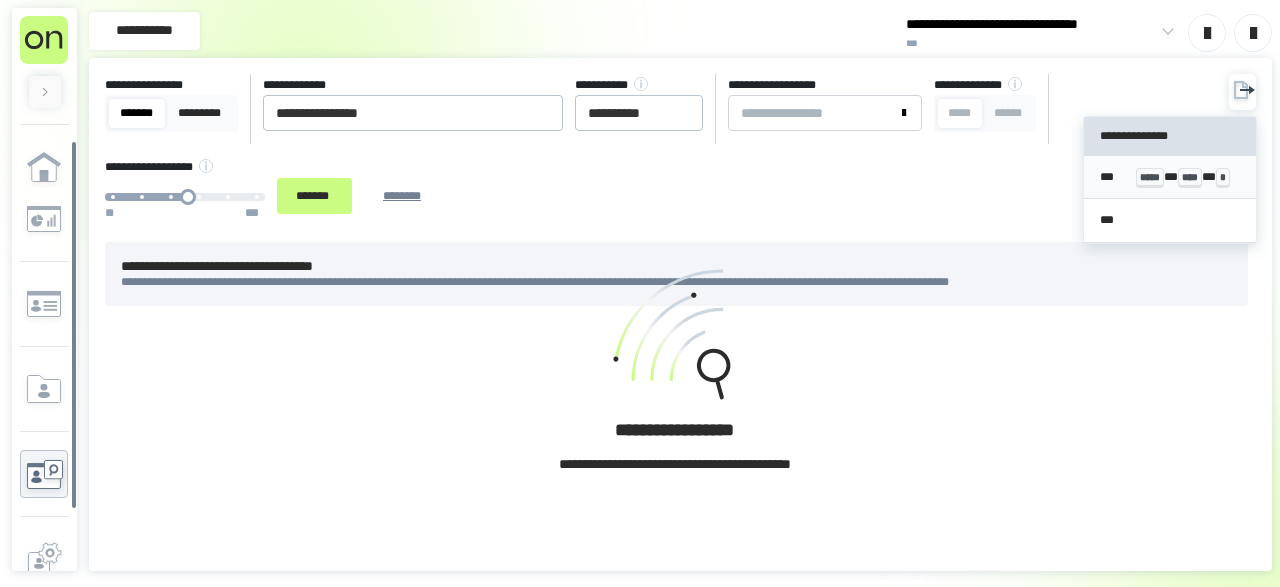 click on "*** ***** * **** *   *" at bounding box center (1169, 177) 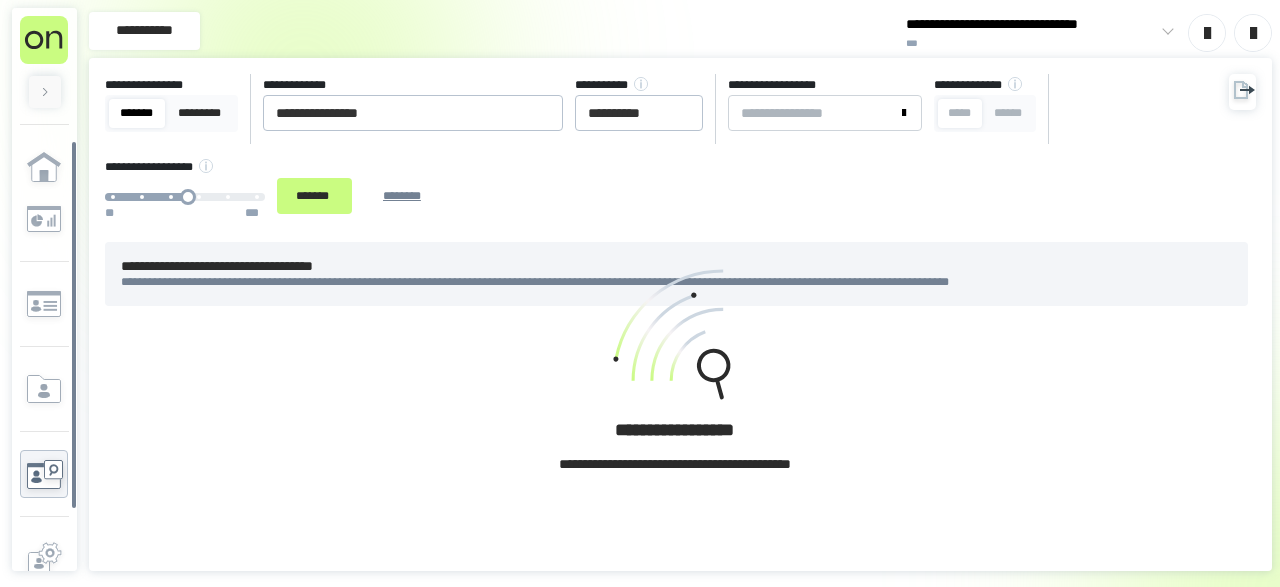 click on "*******" at bounding box center [137, 113] 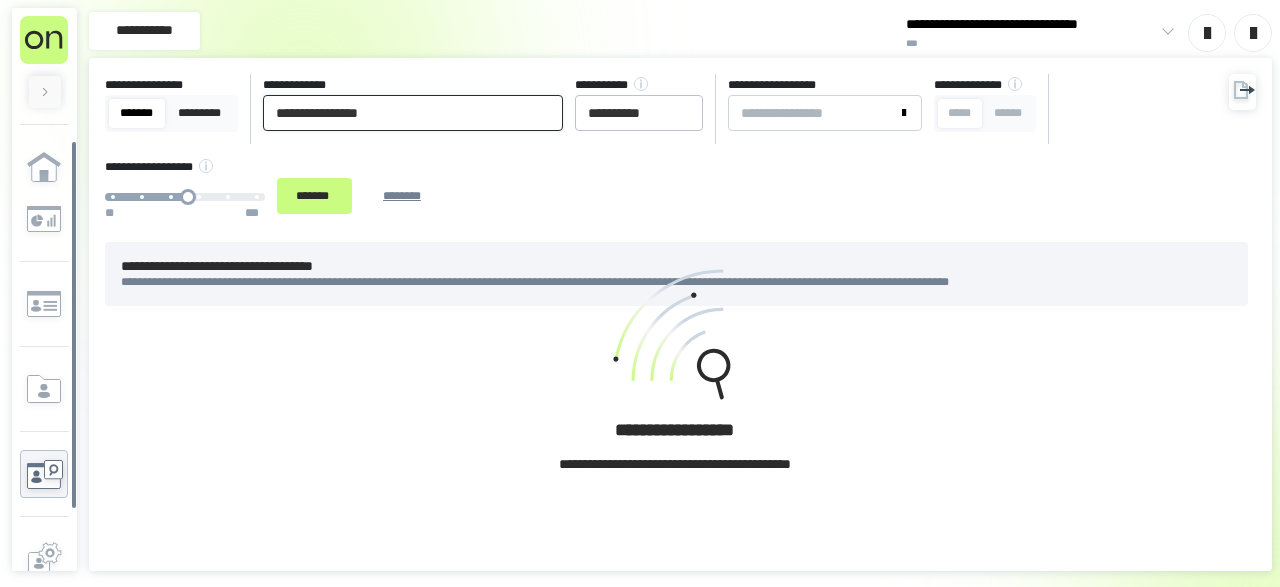 drag, startPoint x: 432, startPoint y: 110, endPoint x: 214, endPoint y: 120, distance: 218.22923 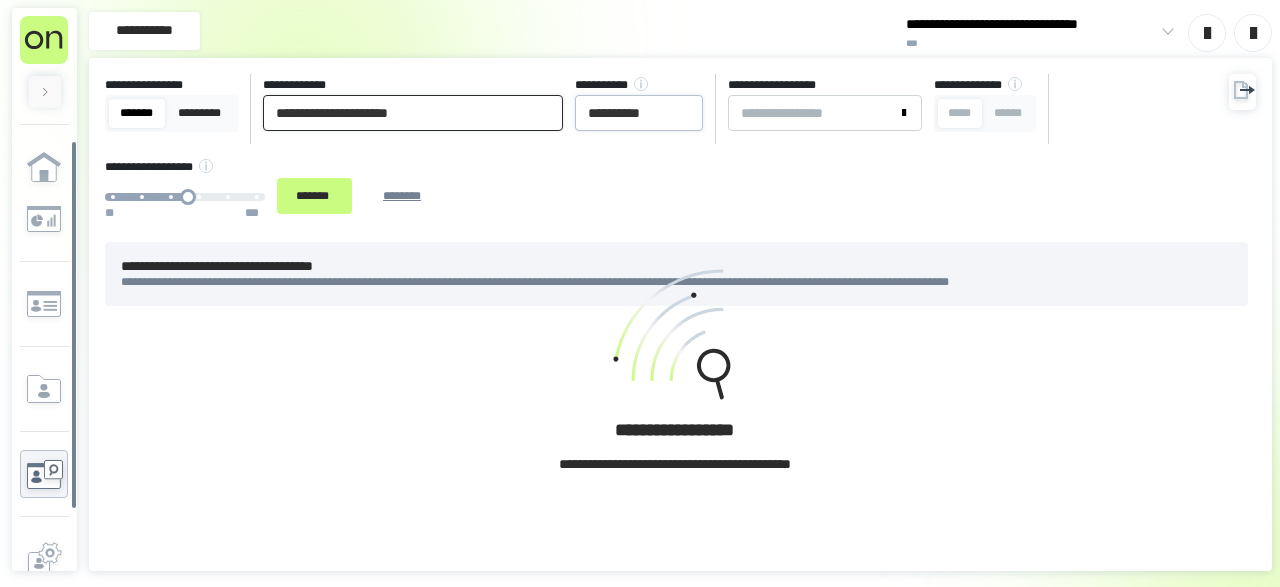 type on "**********" 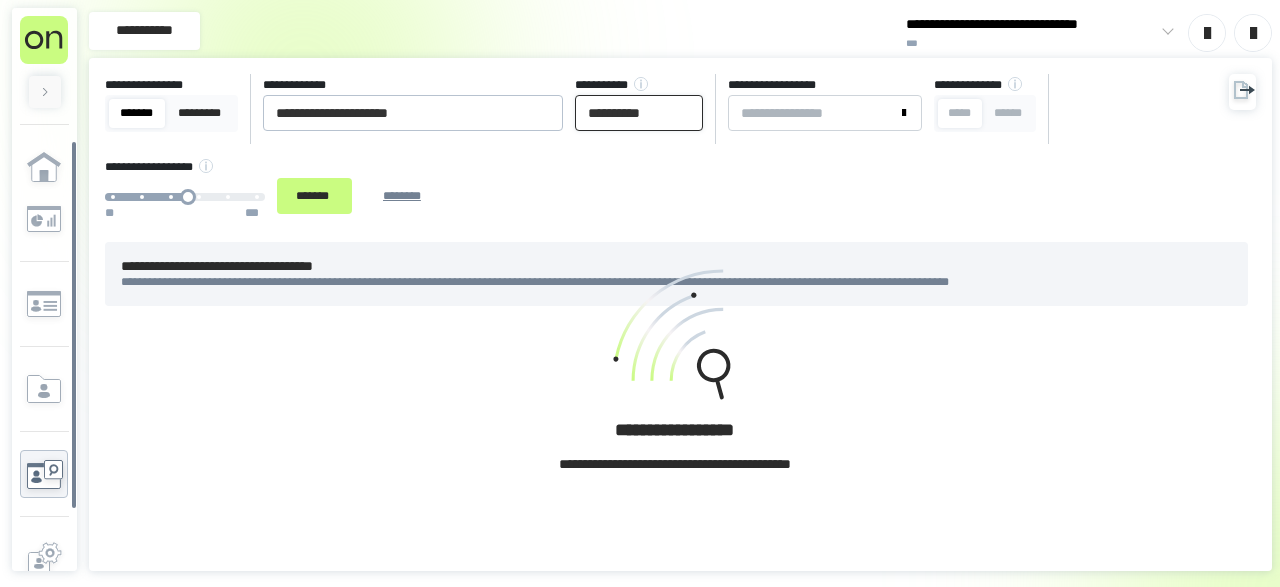 drag, startPoint x: 677, startPoint y: 117, endPoint x: 483, endPoint y: 116, distance: 194.00258 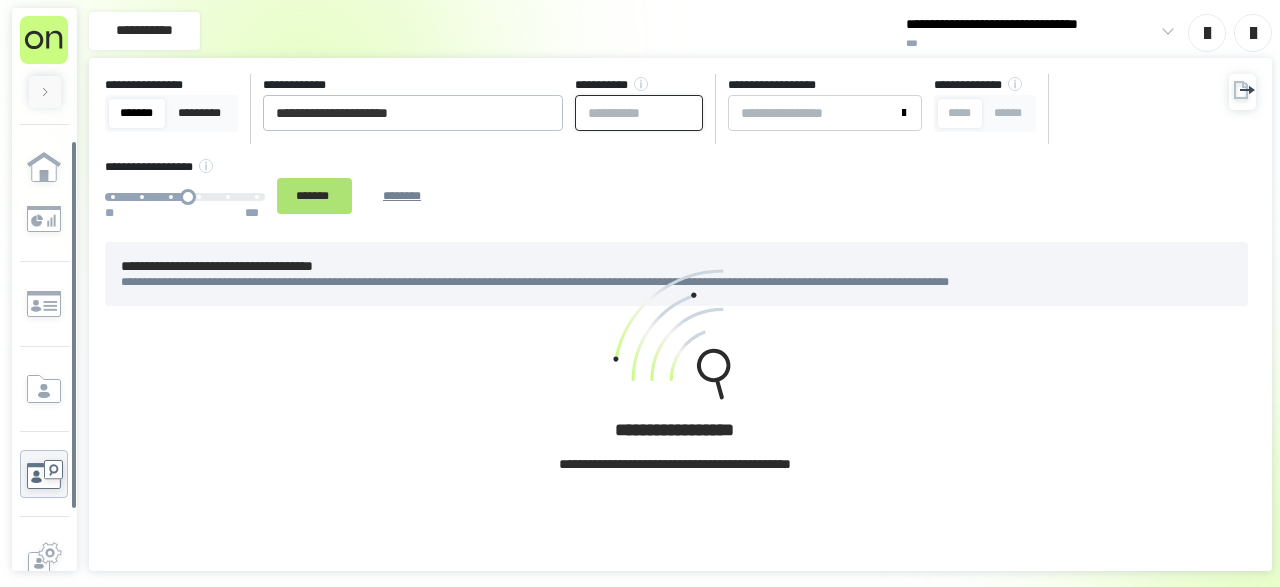 type 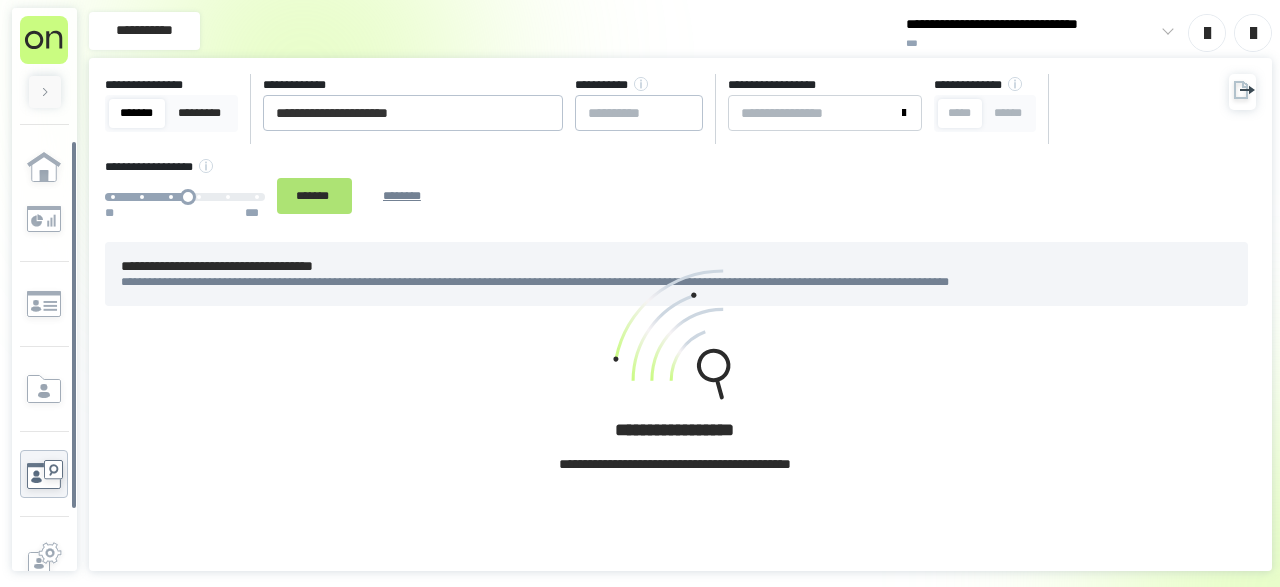 click on "*******" at bounding box center [314, 195] 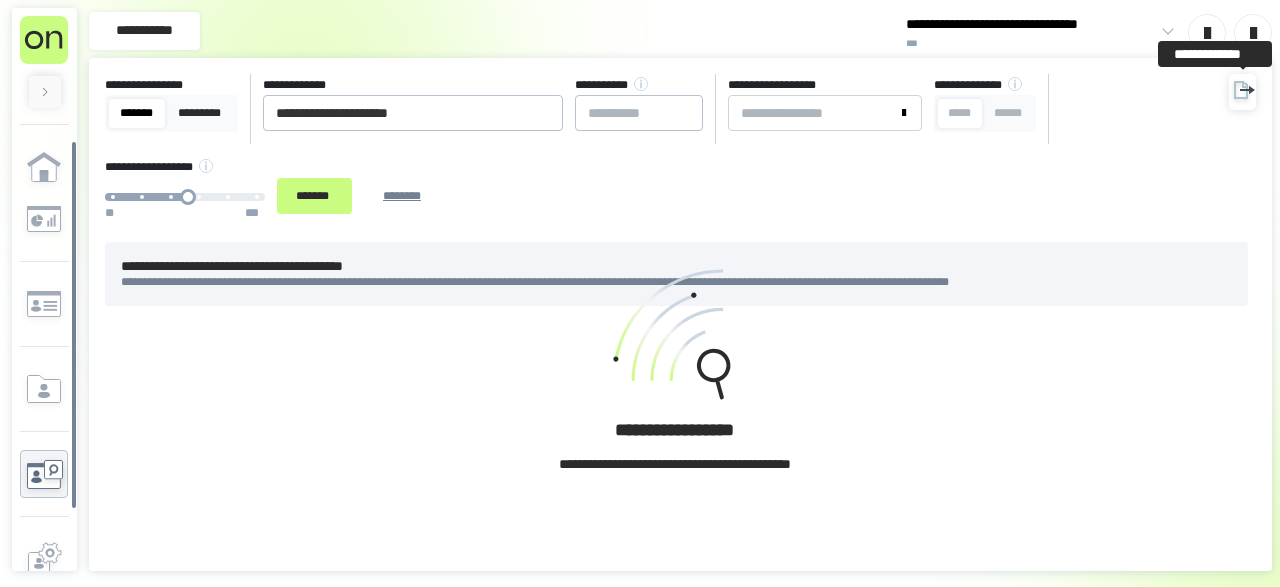 click 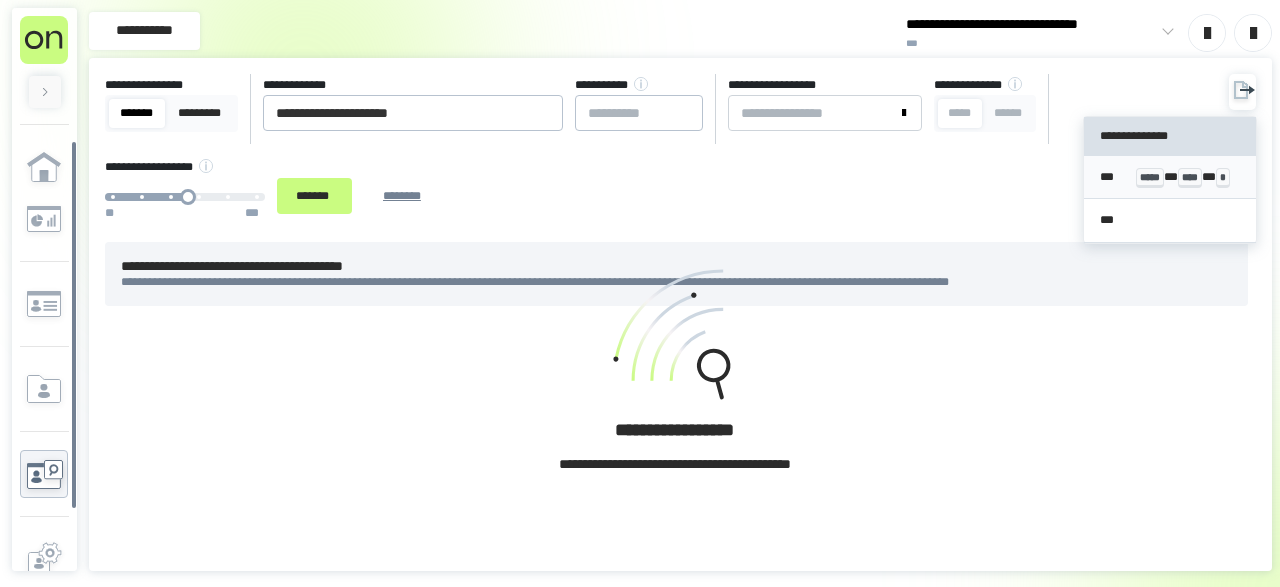 click on "*** ***** * **** *   *" at bounding box center [1169, 178] 